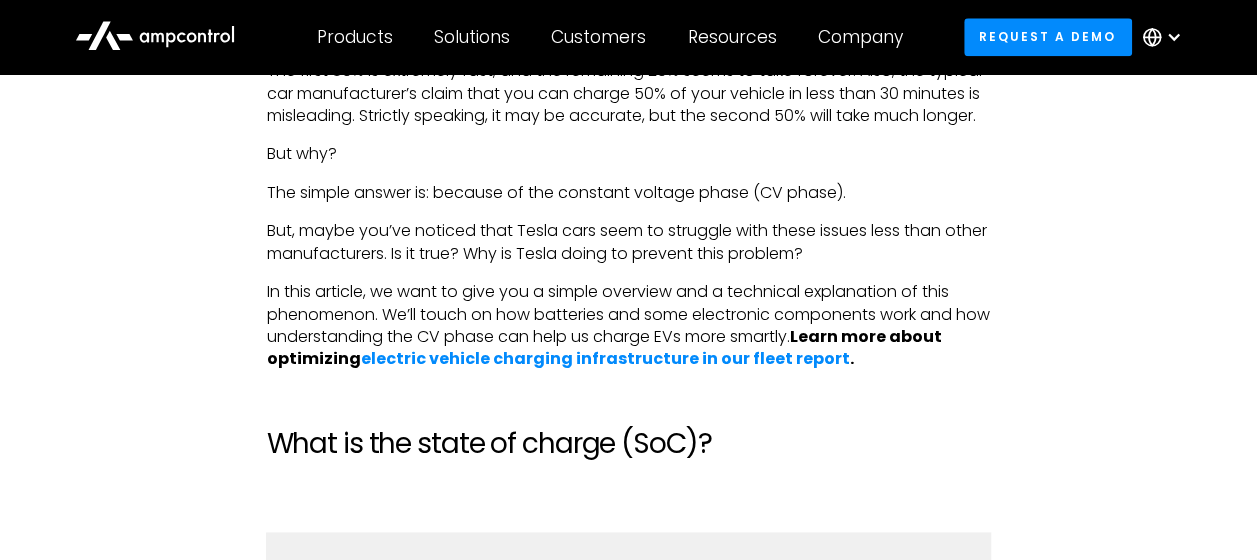 scroll, scrollTop: 1200, scrollLeft: 0, axis: vertical 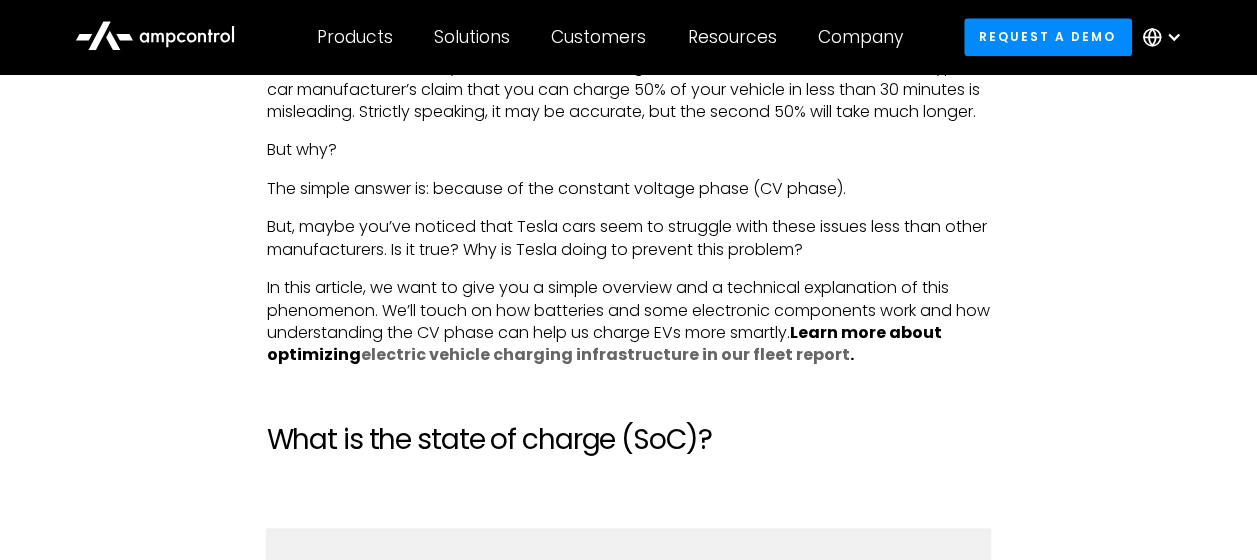 click on "electric vehicle charging infrastructure in our fleet report" at bounding box center (604, 354) 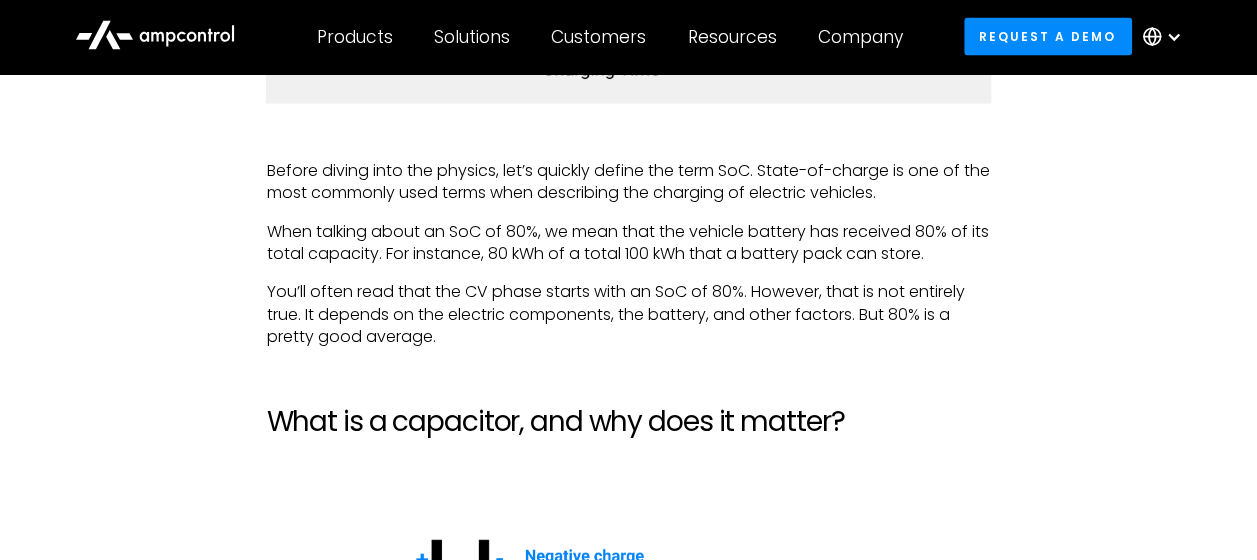 scroll, scrollTop: 2000, scrollLeft: 0, axis: vertical 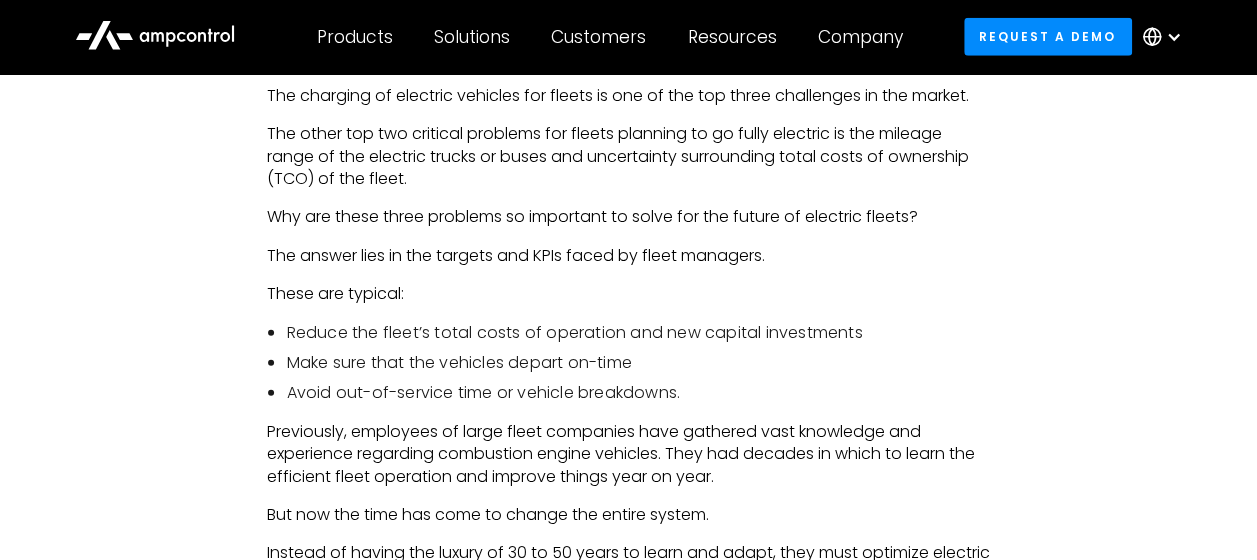 click on "Fleet managers who are in charge of trucks, buses, or other passenger vehicles experience serious challenges in today’s world. Passenger vehicle users or logistics customers have high expectations these days. Rapid on-time delivery and prompt arrival and departure times are considered the norm. Fleet managers also contend with growing pressure from C-level execs and senior management to reduce total costs of ownership (TCO).  And to cap it off, fleet managers also face the demands of increasingly complex and rapidly-changing fleet technology. If you want to learn more about energy management and smart charging, download our new report,  " Energy Management 101: How to Efficiently Charge Electric Fleets " . The challenges that arise with new fleet technology Of all the fleet technology advances, software development is the one that changes most quickly. With  agile development practices , increased computing power, and remote updates, changes to software can happen on a monthly or even weekly basis.  . ." at bounding box center [628, 1209] 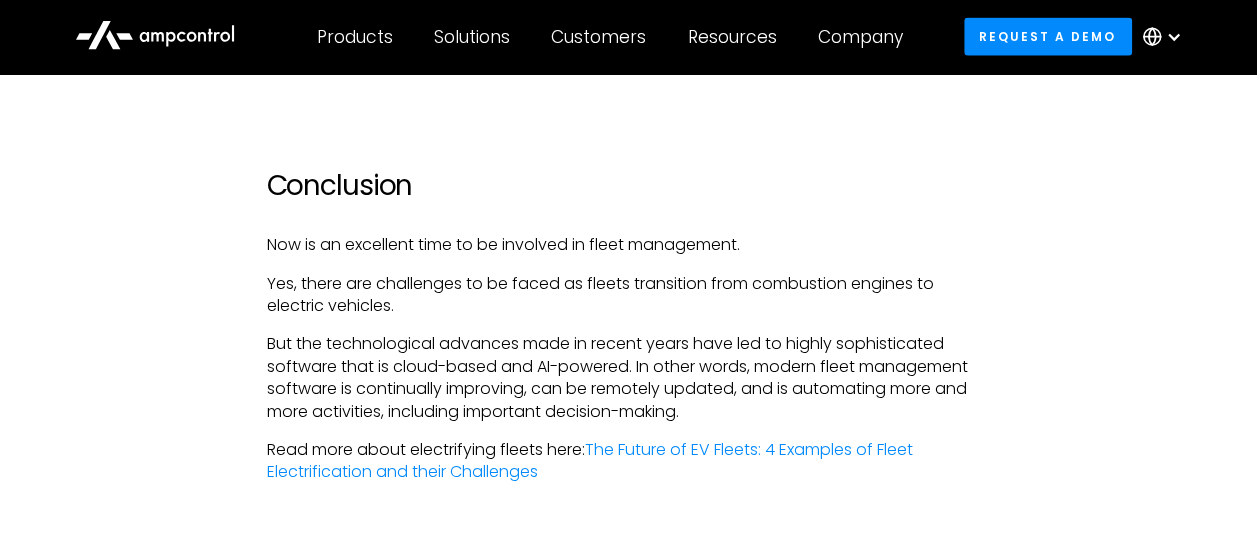 scroll, scrollTop: 6200, scrollLeft: 0, axis: vertical 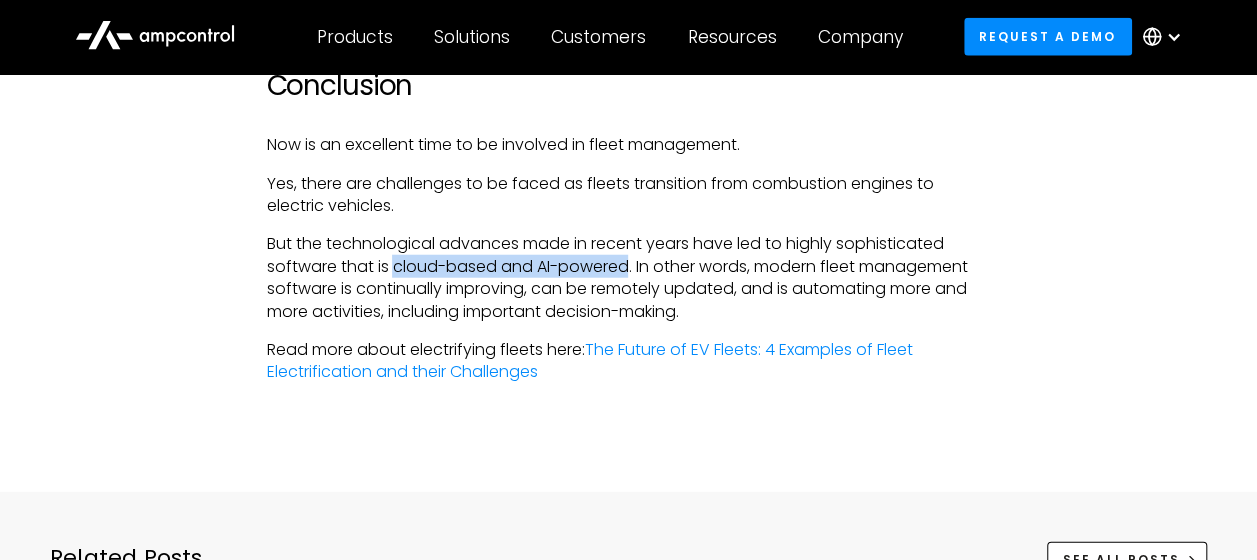 drag, startPoint x: 392, startPoint y: 289, endPoint x: 624, endPoint y: 290, distance: 232.00215 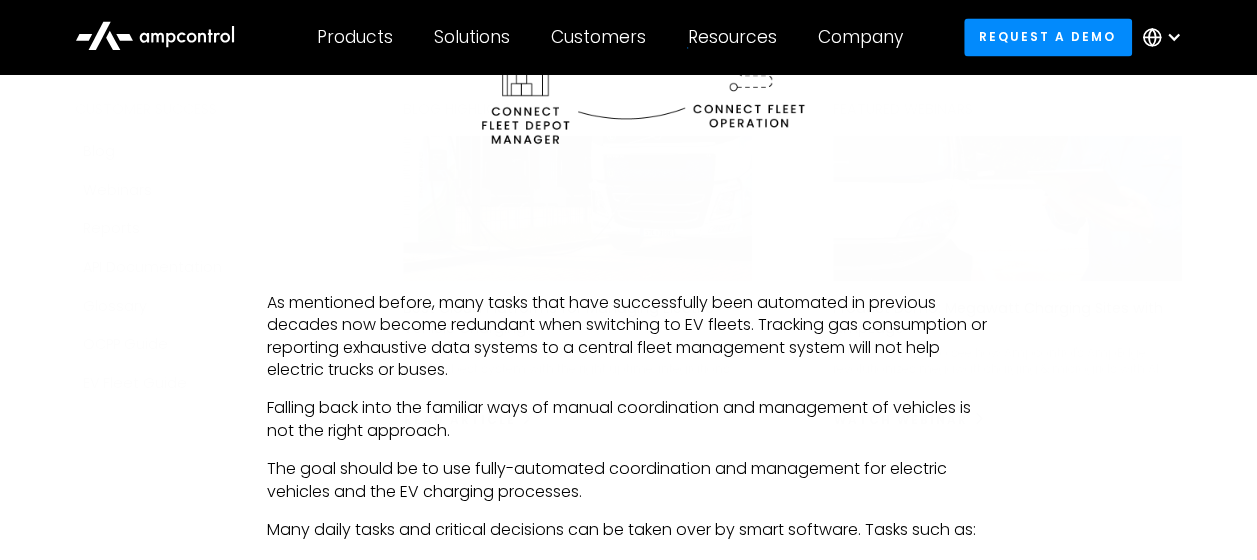 scroll, scrollTop: 5300, scrollLeft: 0, axis: vertical 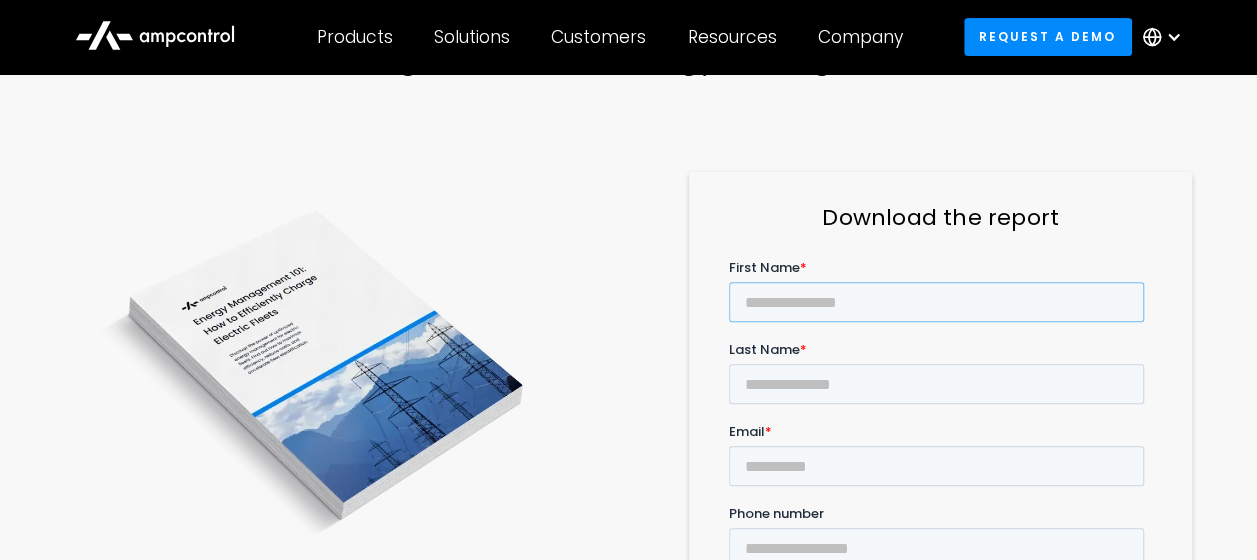 click on "First Name *" at bounding box center [936, 302] 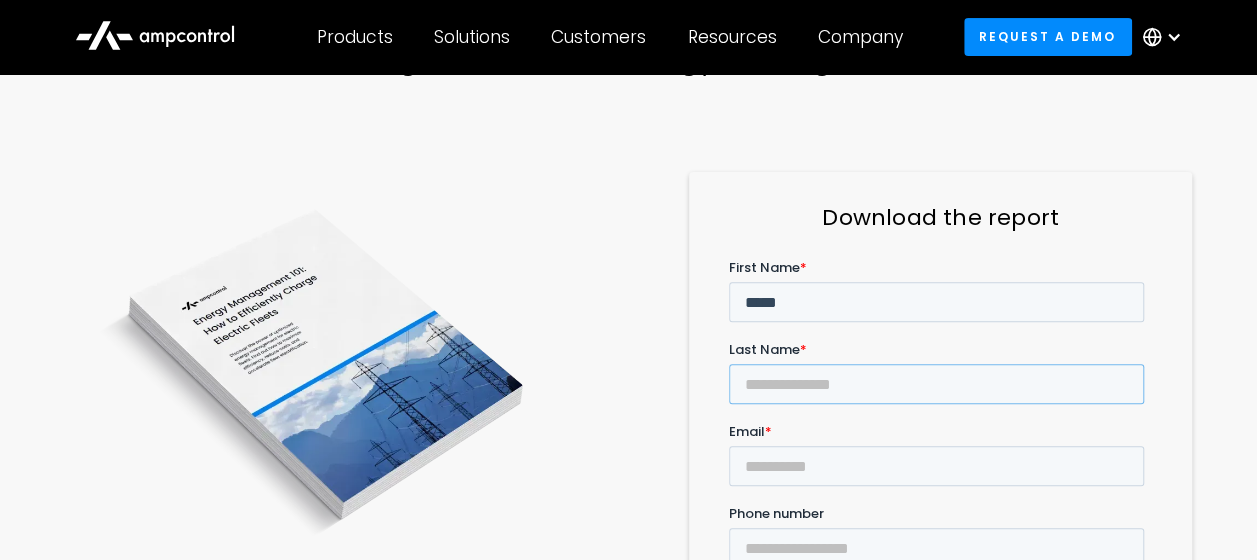 type on "[PHONE]" 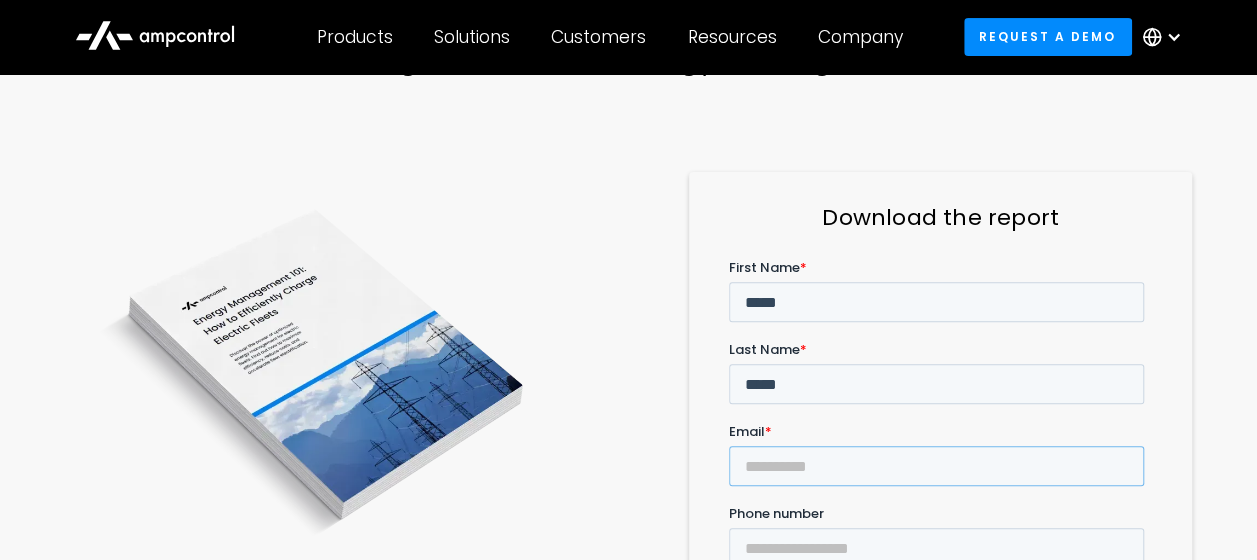 type on "[NUMBER] [STREET], [CITY], [STATE]" 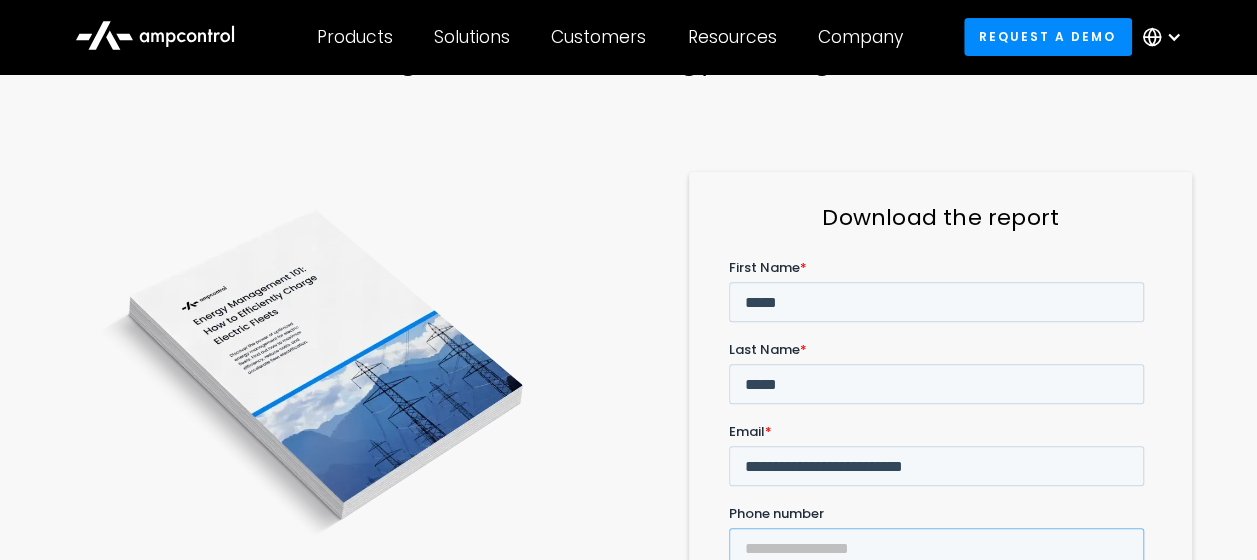 type on "**********" 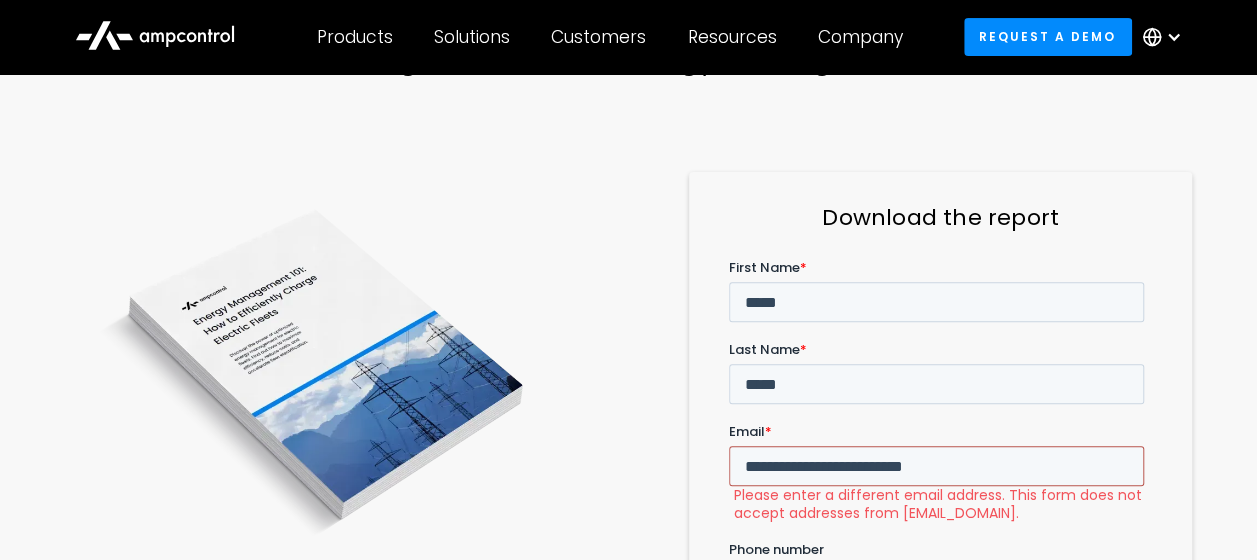 click on "**********" at bounding box center [936, 466] 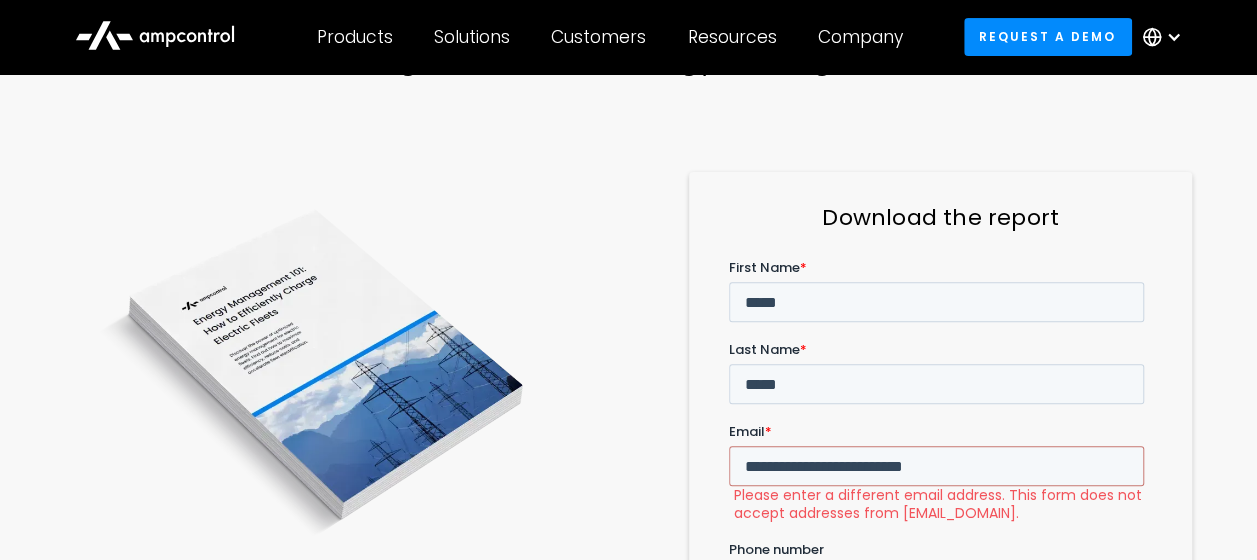 drag, startPoint x: 1188, startPoint y: 423, endPoint x: 1163, endPoint y: 412, distance: 27.313 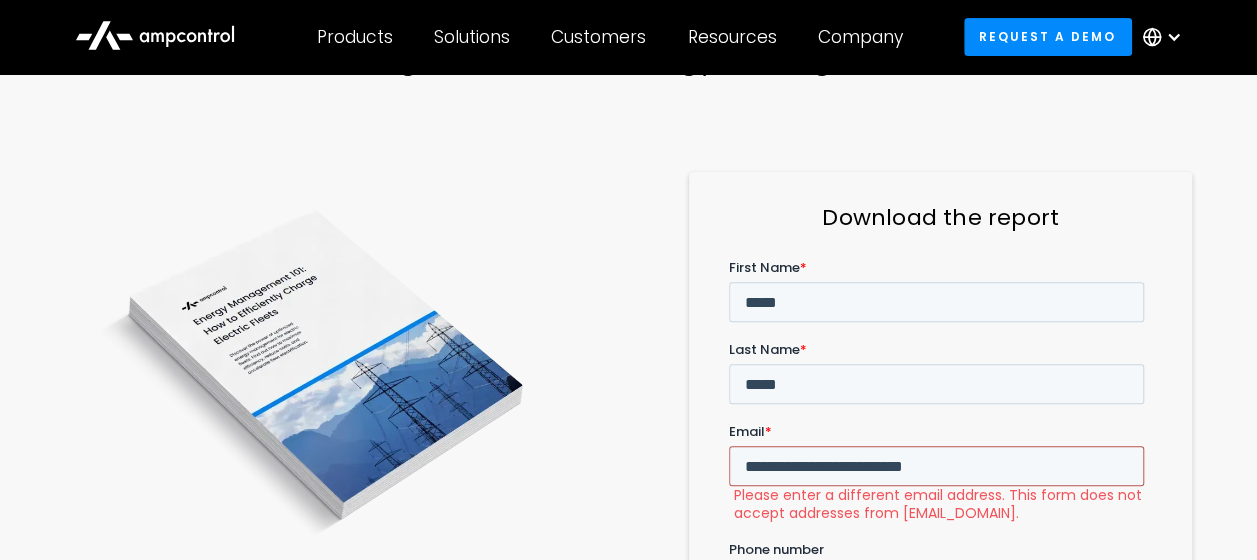 click on "**********" at bounding box center [936, 466] 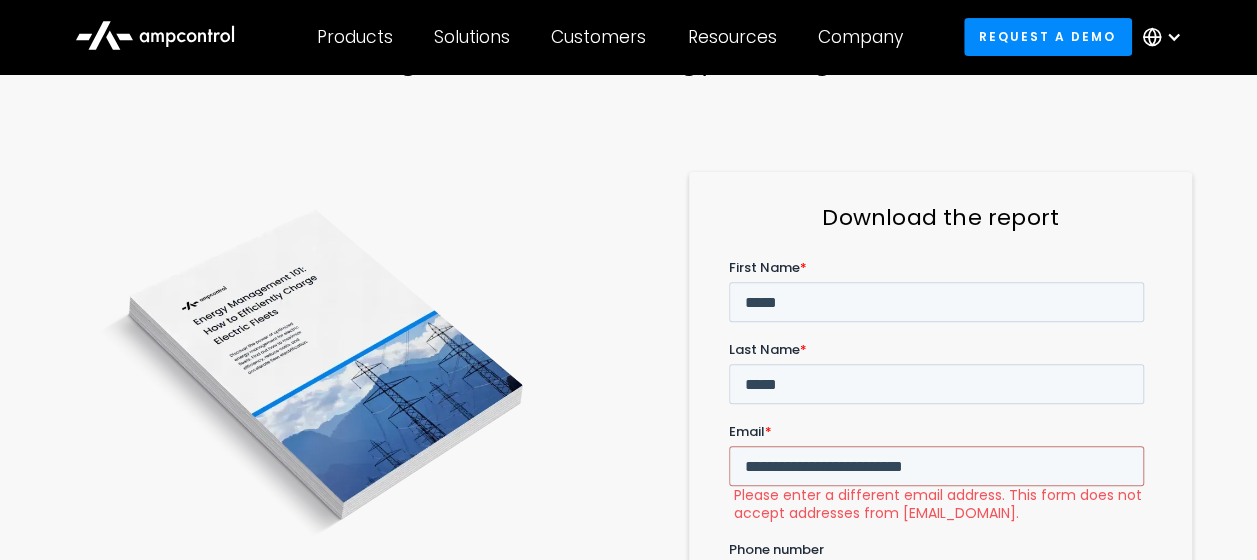 click on "Please enter a different email address. This form does not accept addresses from yahoo.co.uk." at bounding box center (943, 504) 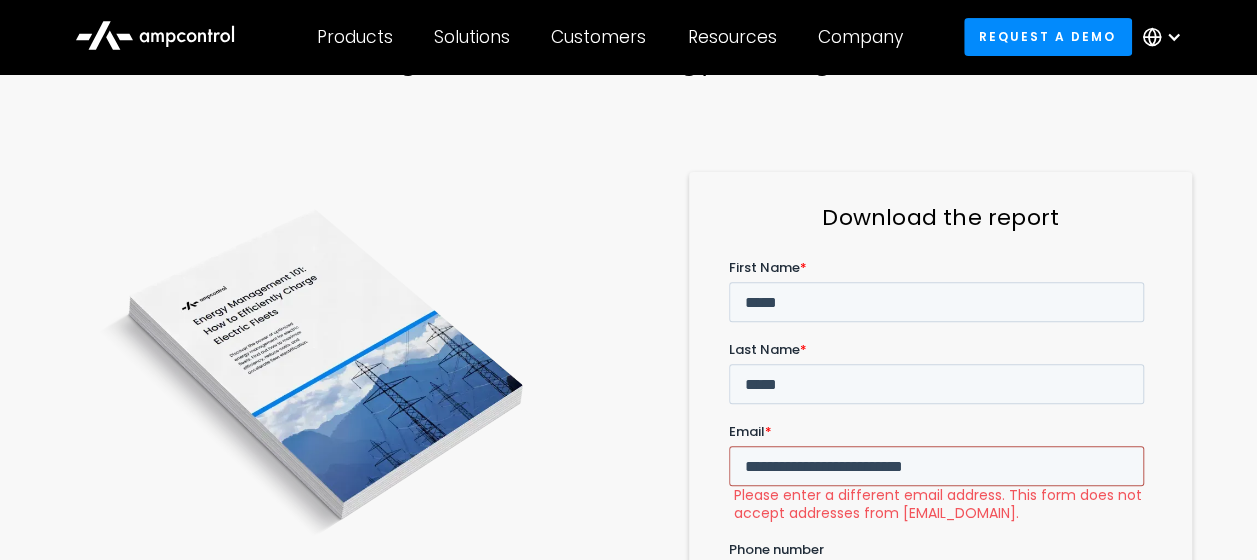 click on "**********" at bounding box center (936, 466) 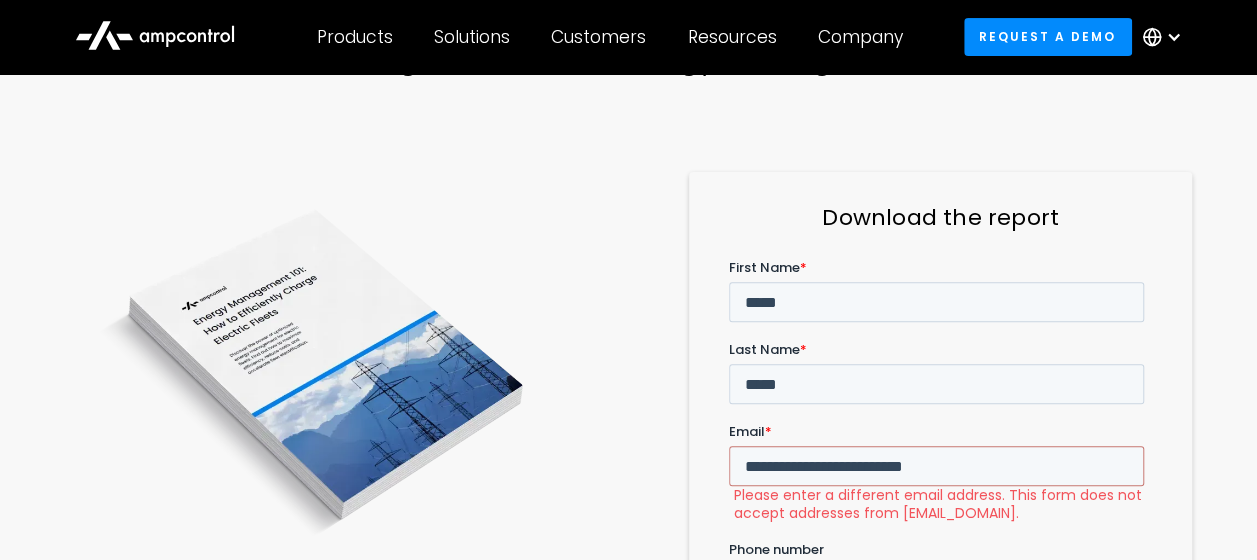 click on "Please enter a different email address. This form does not accept addresses from yahoo.co.uk." at bounding box center [943, 504] 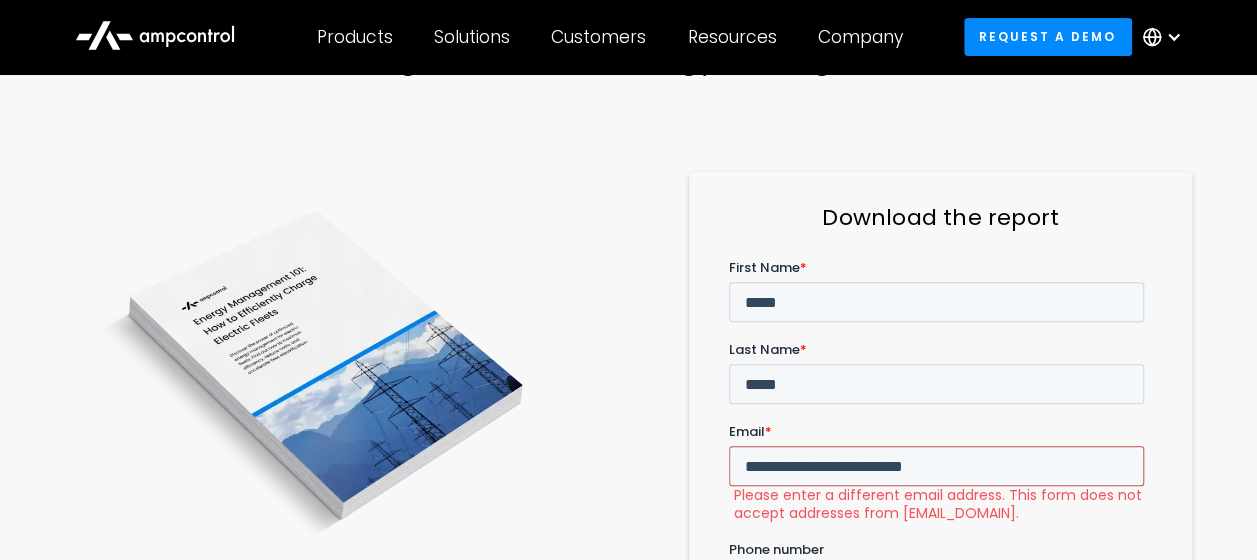 click on "**********" at bounding box center (936, 466) 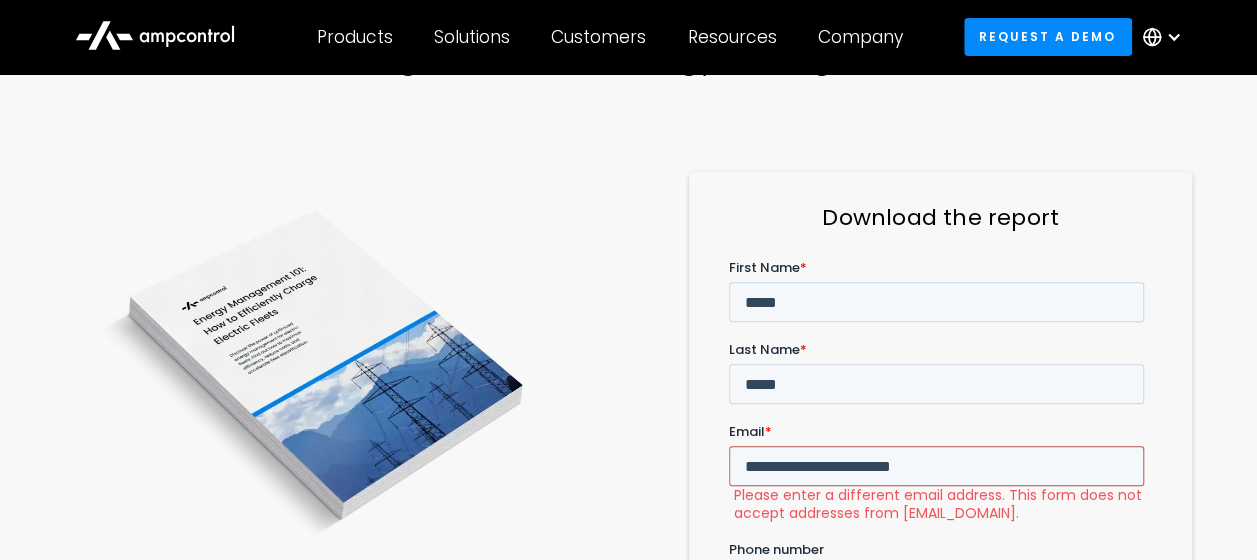 click on "**********" at bounding box center (936, 466) 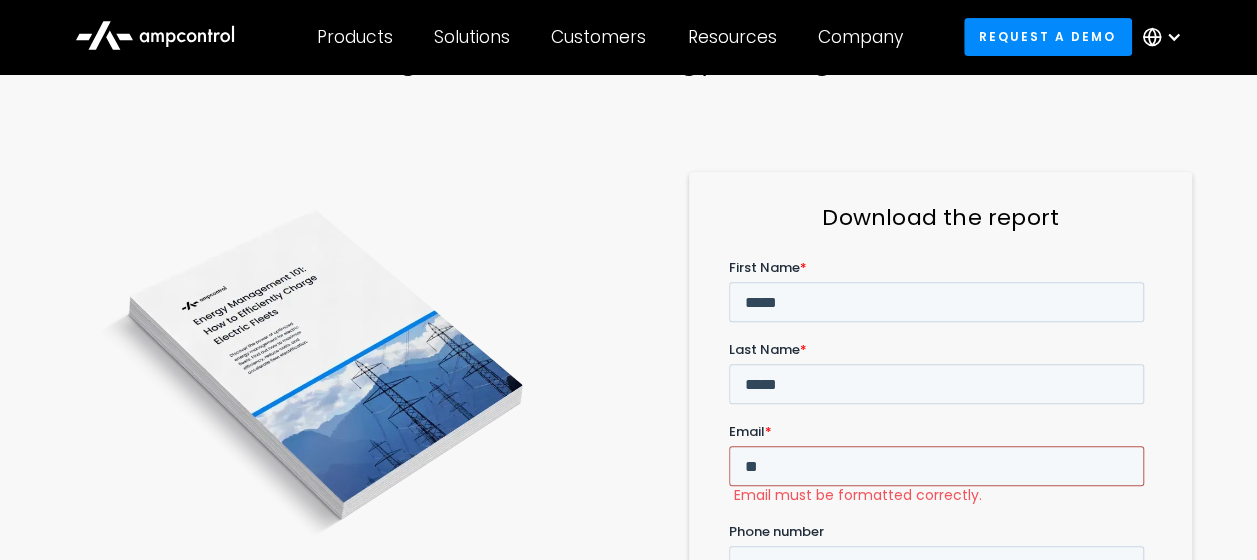 type on "**********" 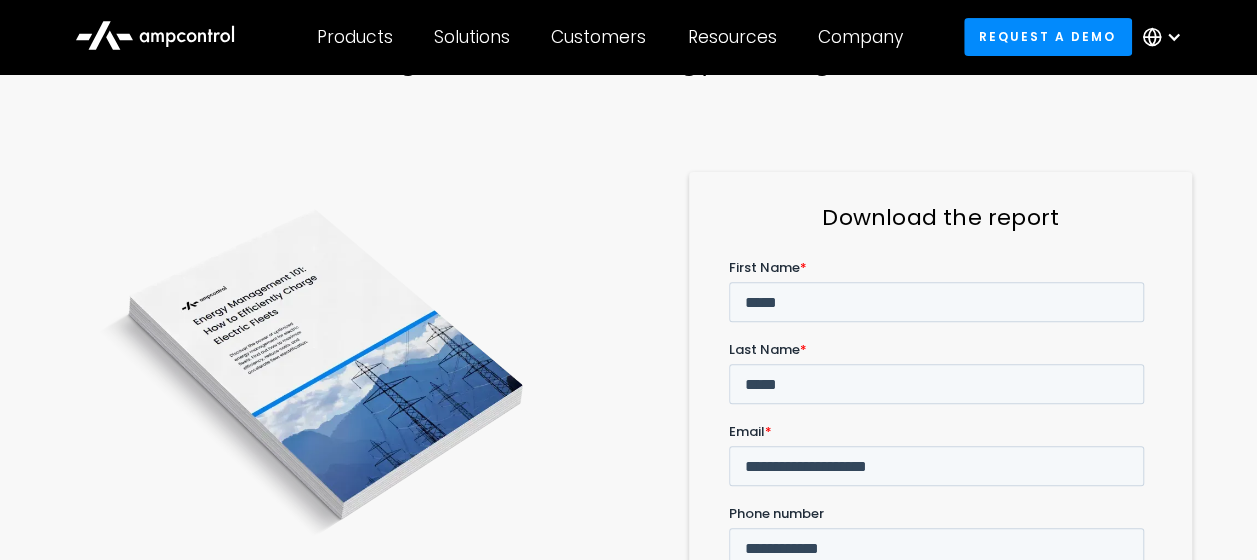 click at bounding box center [940, 616] 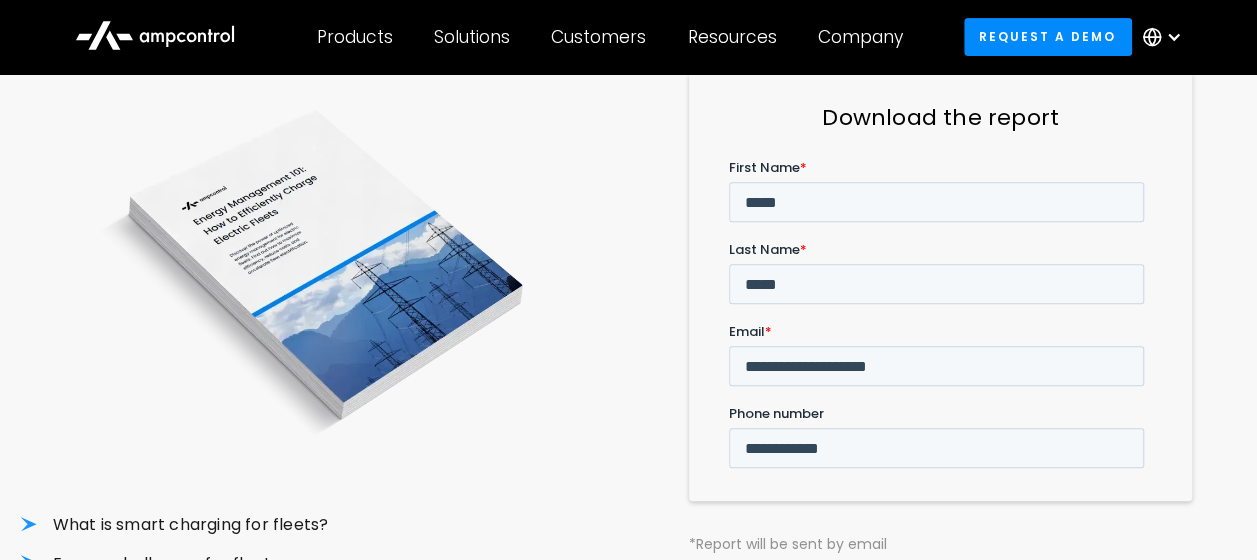 click on "******" at bounding box center (768, 600) 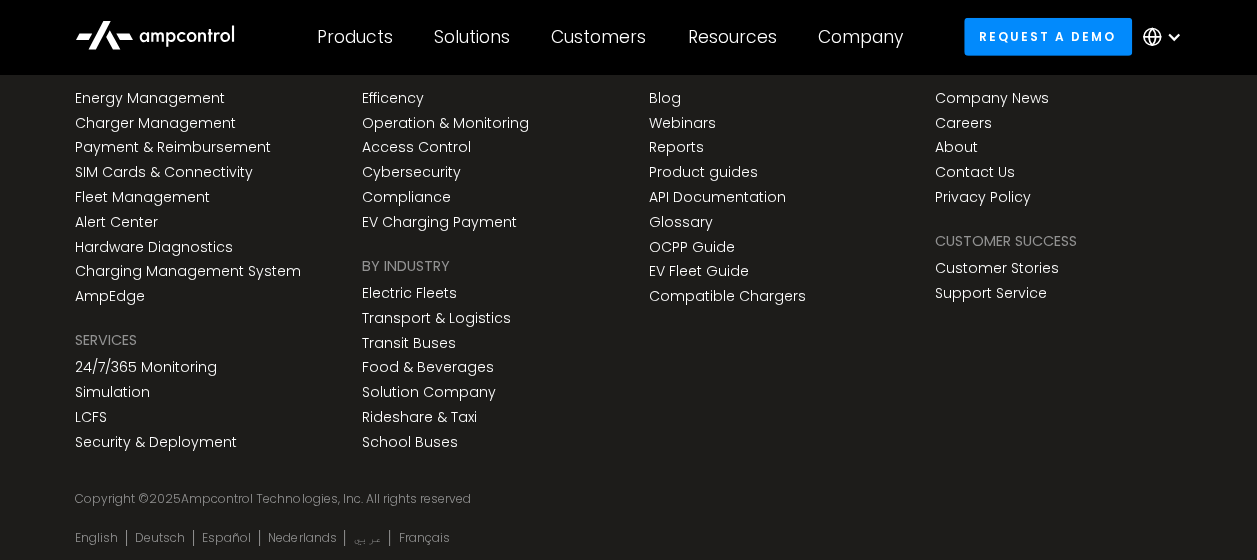 scroll, scrollTop: 3274, scrollLeft: 0, axis: vertical 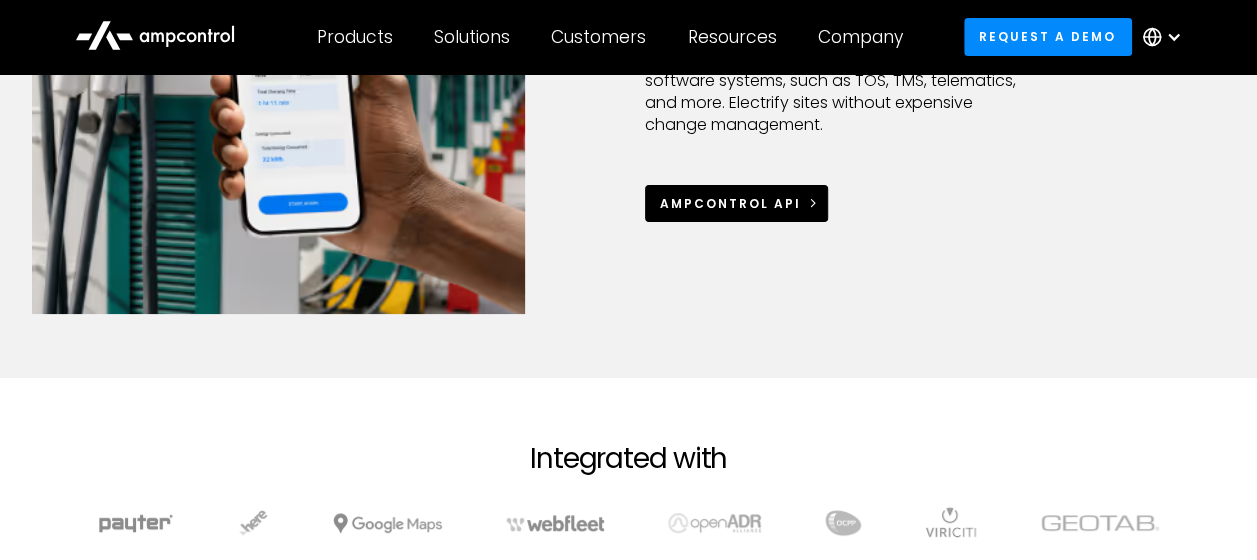 click on "Ampcontrol APi" at bounding box center (730, 204) 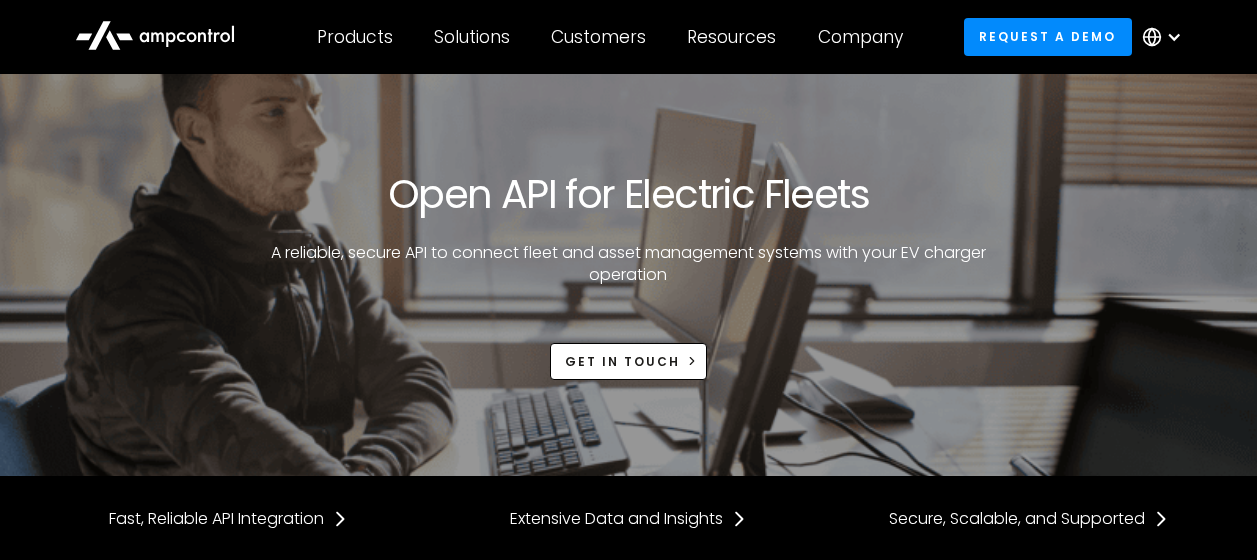scroll, scrollTop: 0, scrollLeft: 0, axis: both 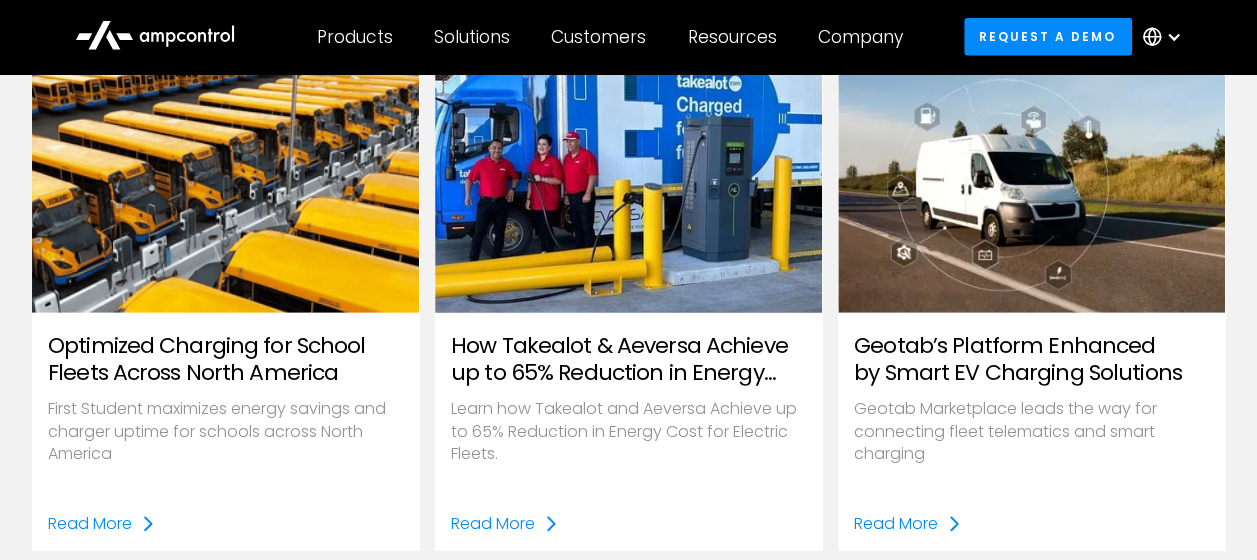 click on "How Takealot & Aeversa Achieve up to 65% Reduction in Energy Costs Learn how Takealot and Aeversa Achieve up to 65% Reduction in Energy Cost for Electric Fleets. Read More" at bounding box center (628, 303) 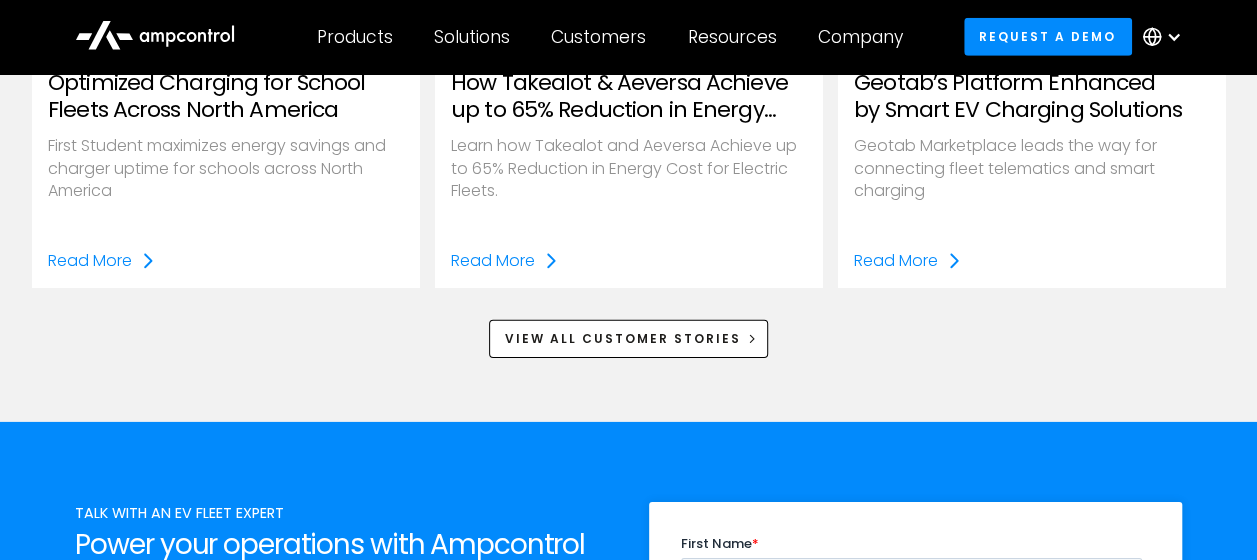 scroll, scrollTop: 2800, scrollLeft: 0, axis: vertical 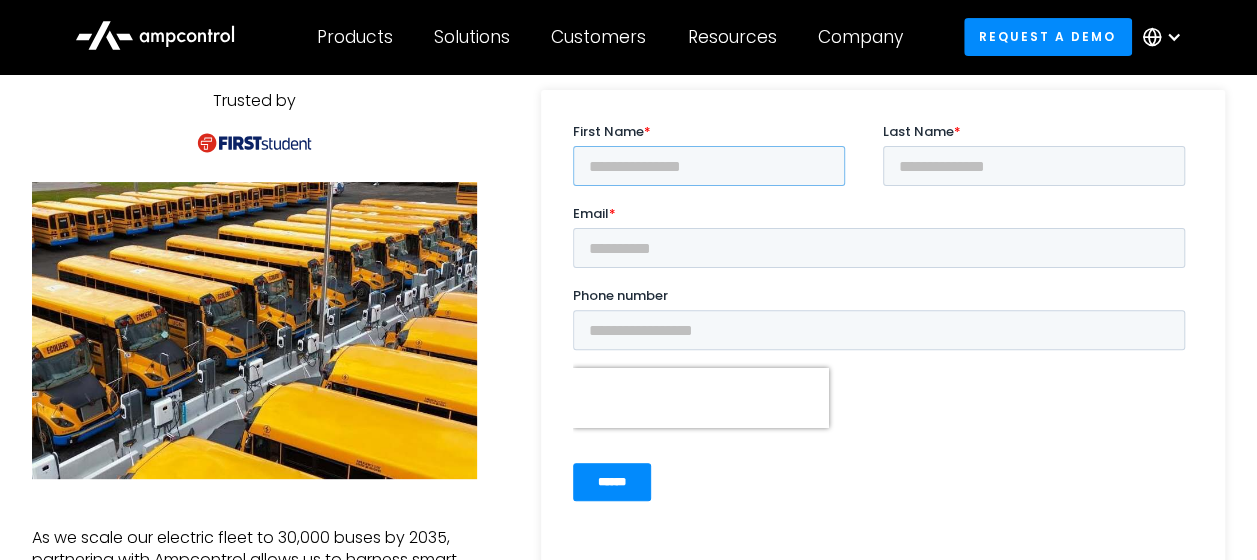 click on "First Name *" at bounding box center [709, 166] 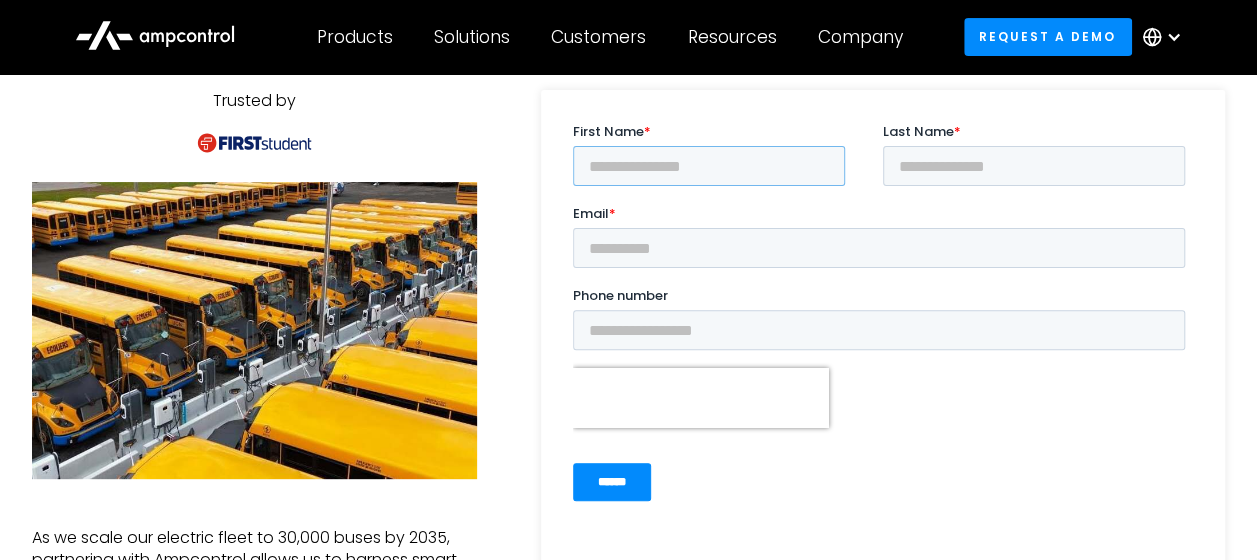 type on "*****" 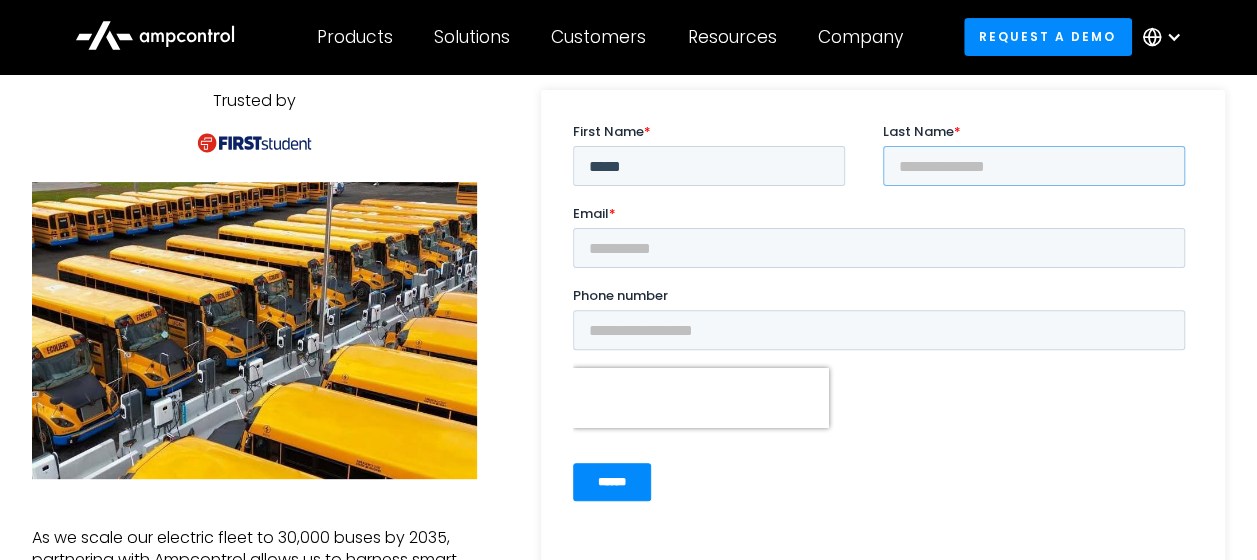 type on "*****" 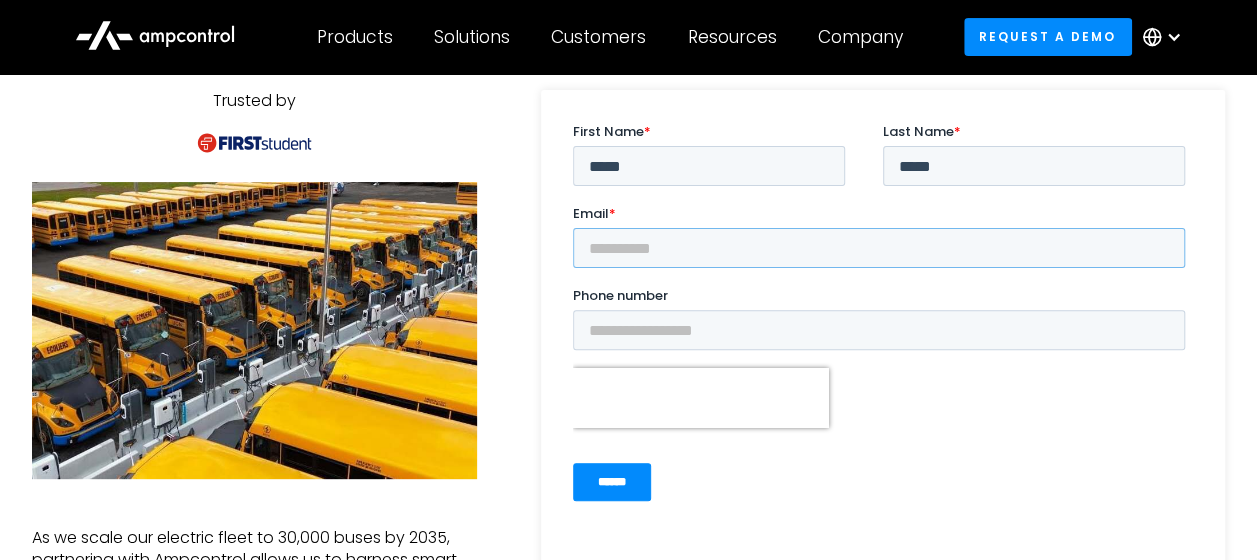 type on "**********" 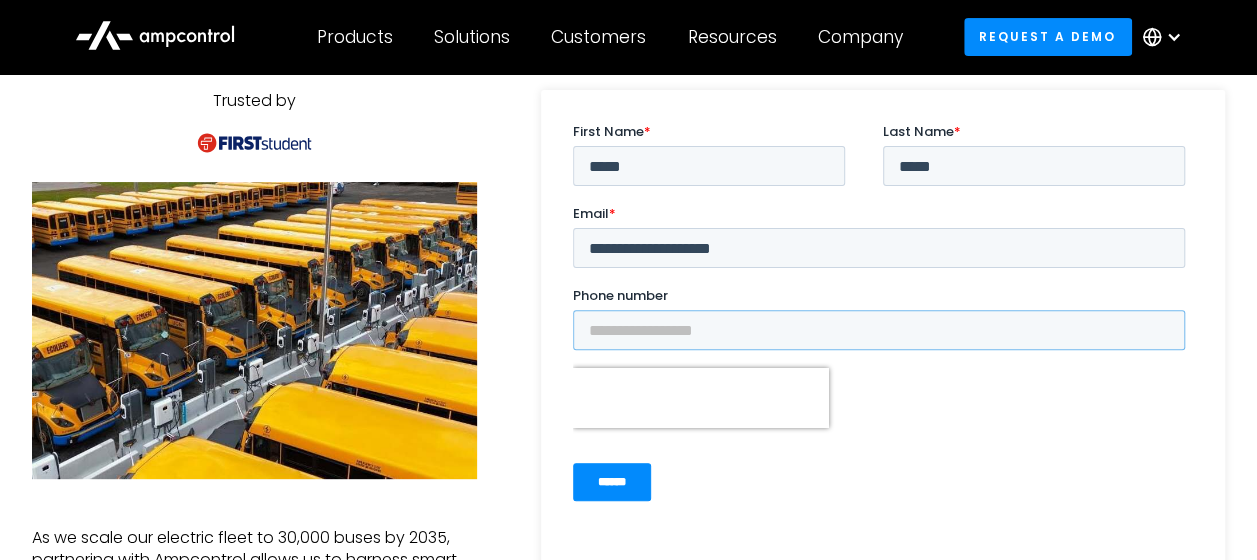 type on "**********" 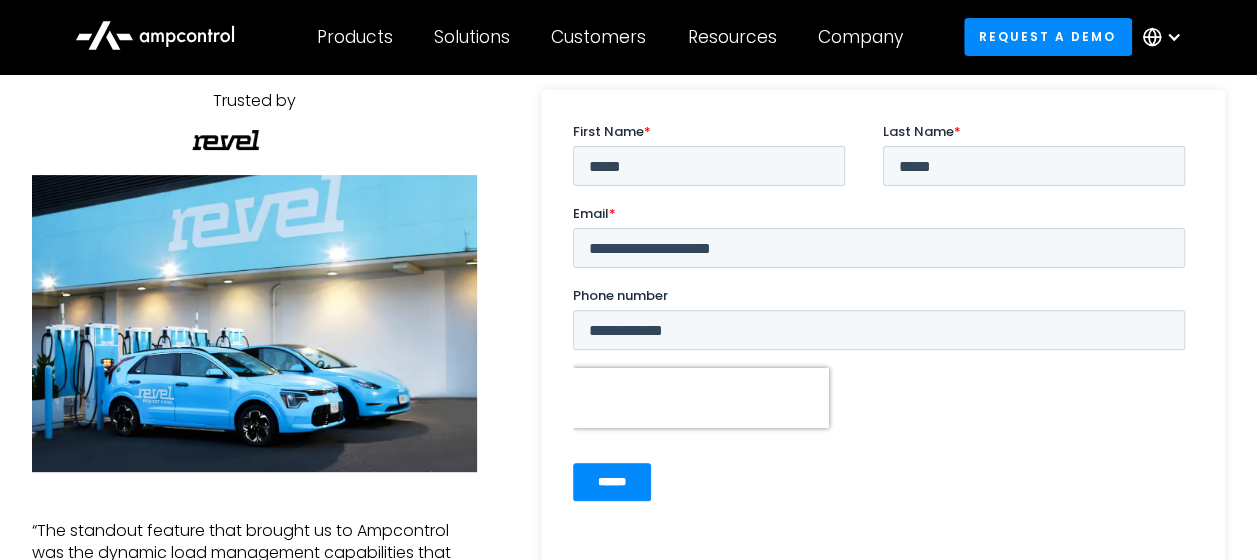 click on "******" at bounding box center [612, 482] 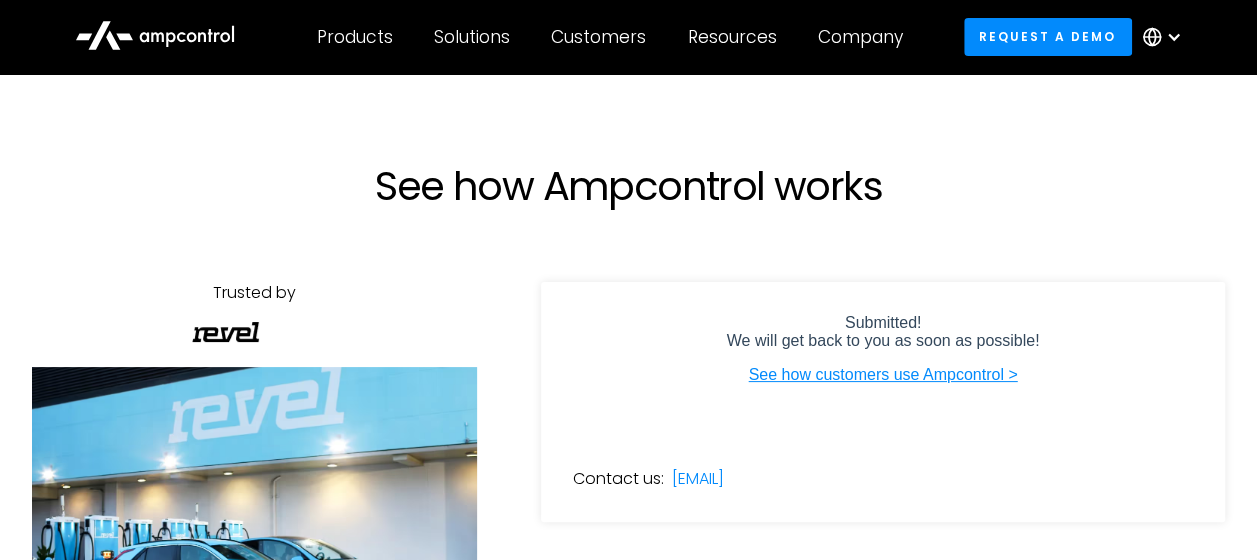 scroll, scrollTop: 0, scrollLeft: 0, axis: both 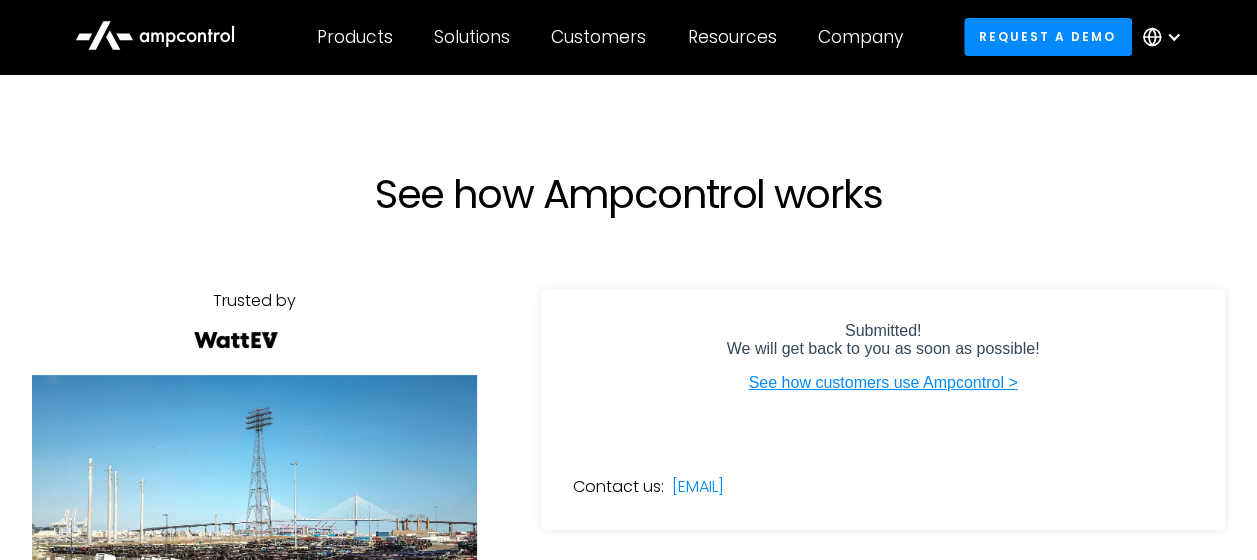 click on "See how customers use Ampcontrol >" at bounding box center (882, 382) 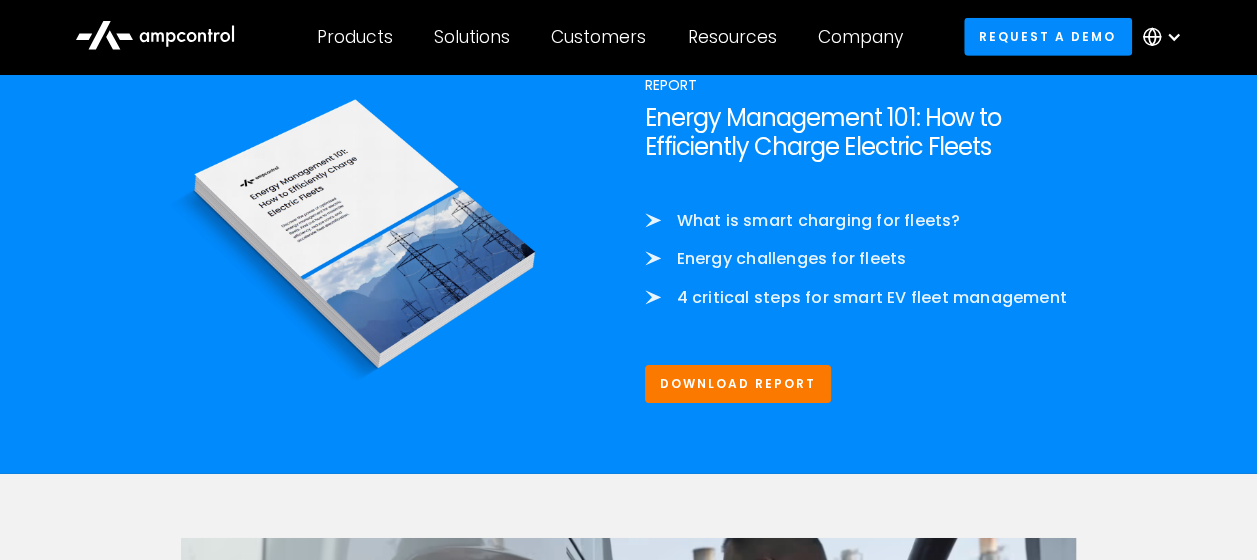 scroll, scrollTop: 3200, scrollLeft: 0, axis: vertical 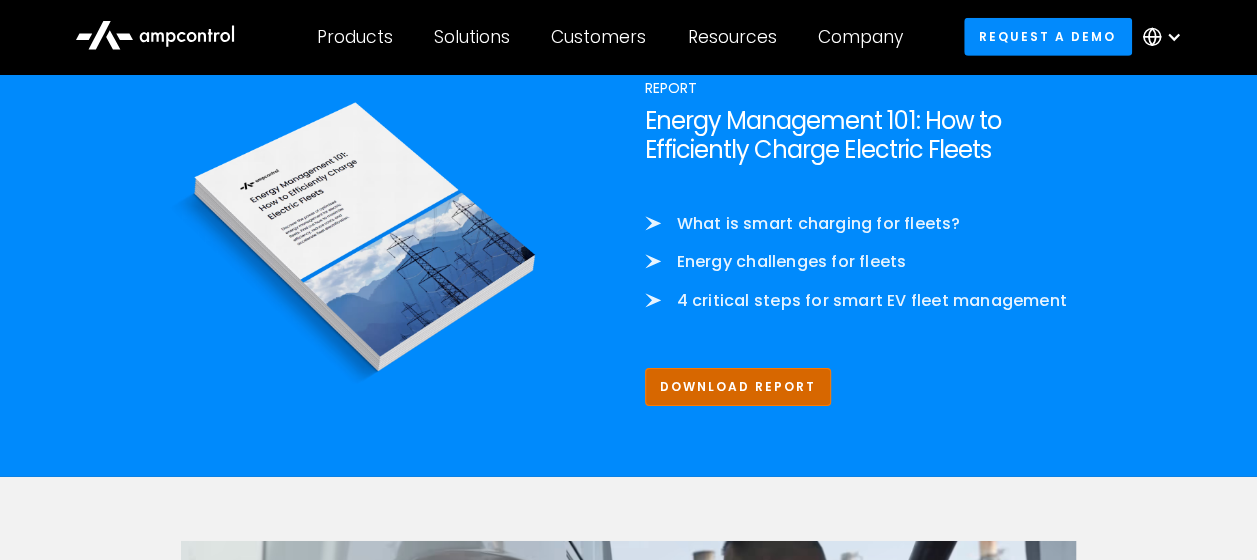 click on "Download Report" at bounding box center (738, 386) 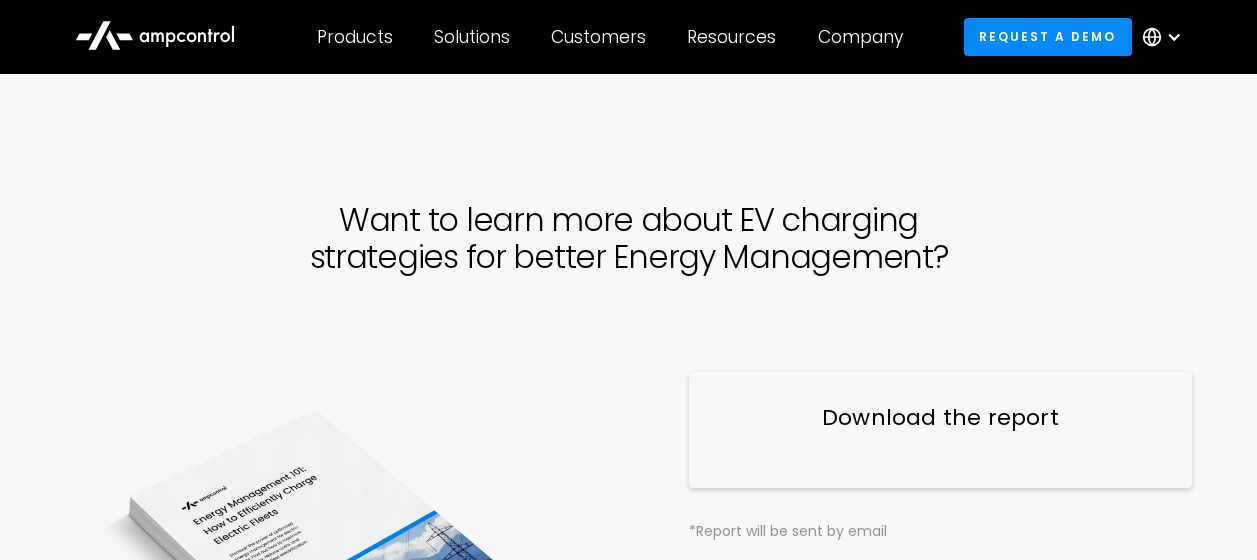 scroll, scrollTop: 0, scrollLeft: 0, axis: both 